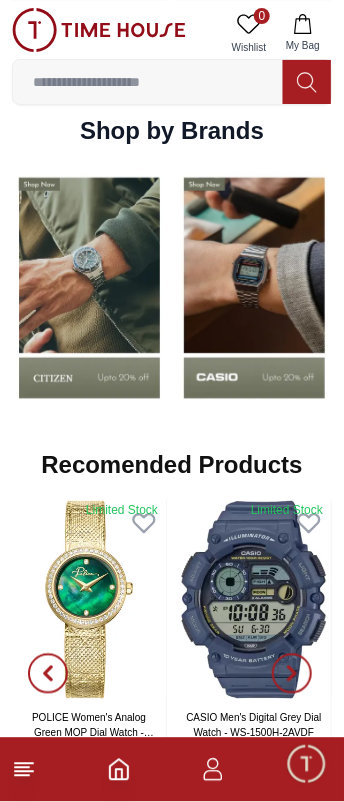 scroll, scrollTop: 1781, scrollLeft: 0, axis: vertical 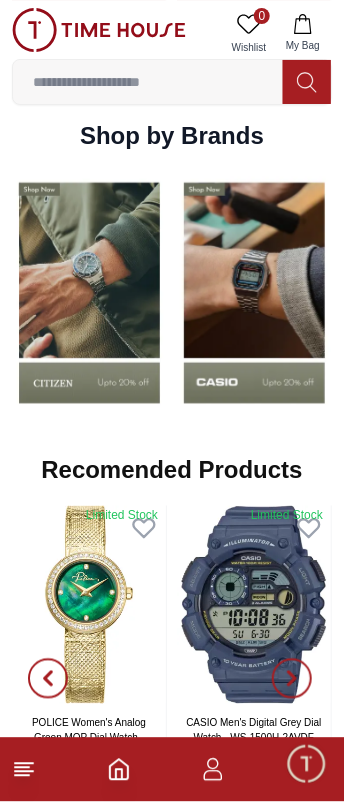 click 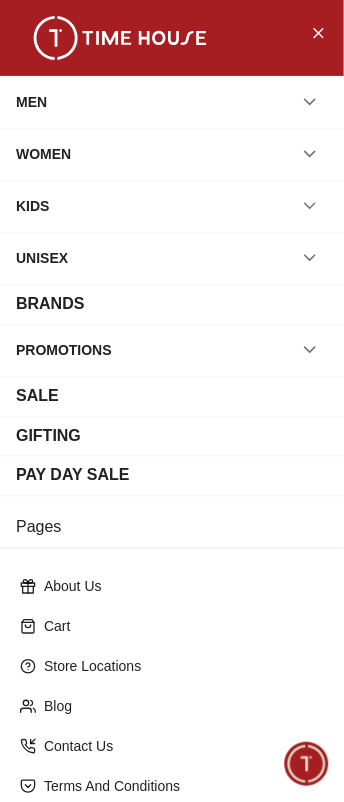 click on "BRANDS" at bounding box center (50, 304) 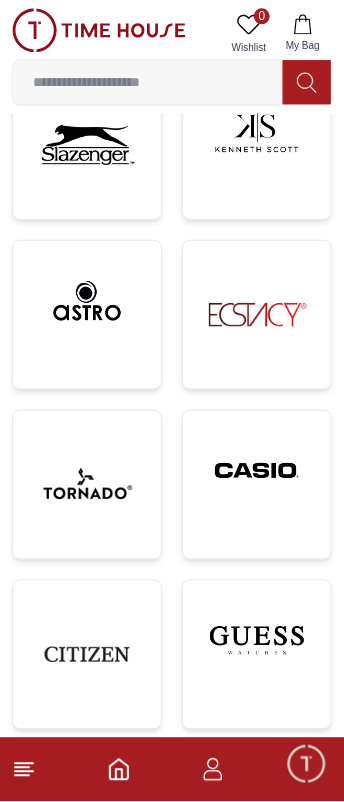 scroll, scrollTop: 586, scrollLeft: 0, axis: vertical 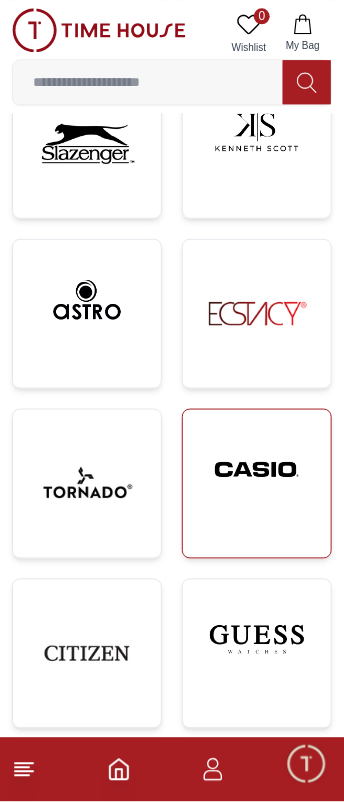 click at bounding box center (257, 470) 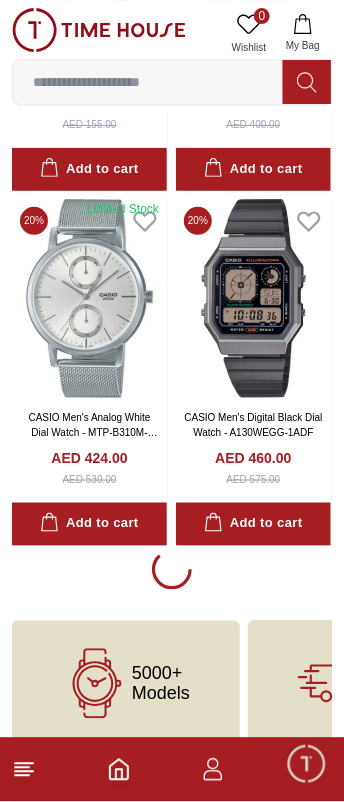 scroll, scrollTop: 3558, scrollLeft: 0, axis: vertical 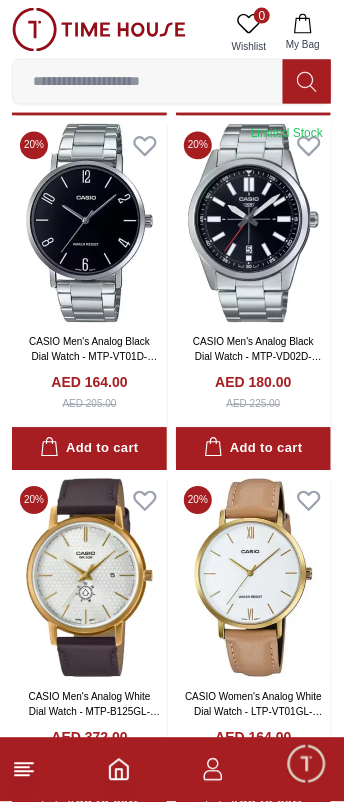 click 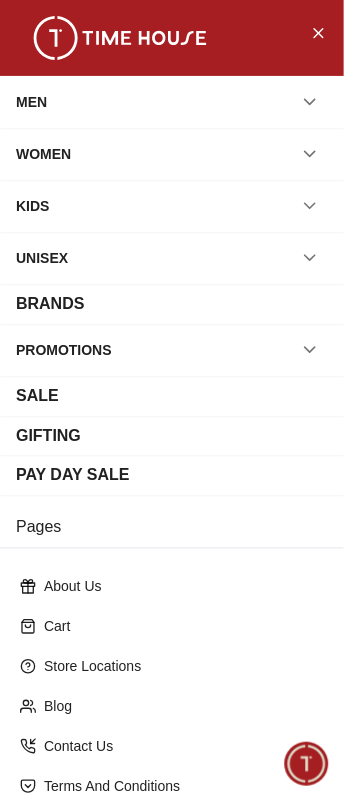 click on "BRANDS" at bounding box center [172, 304] 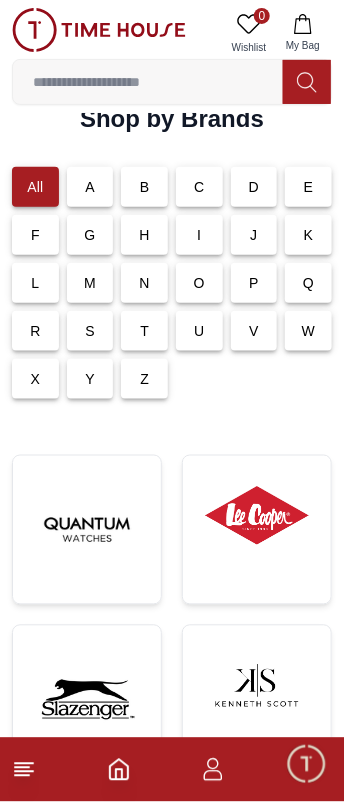 scroll, scrollTop: 0, scrollLeft: 0, axis: both 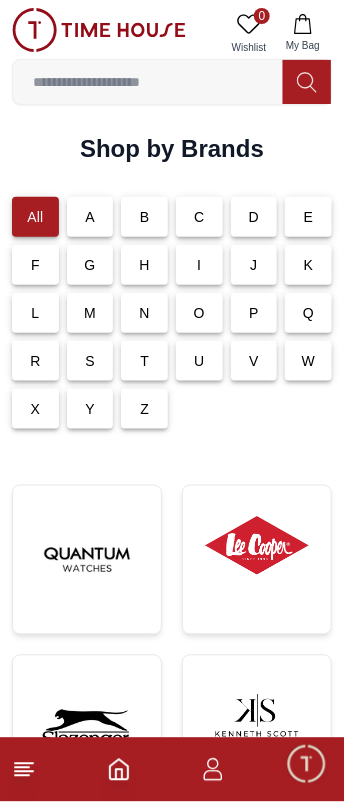 click at bounding box center (306, 764) 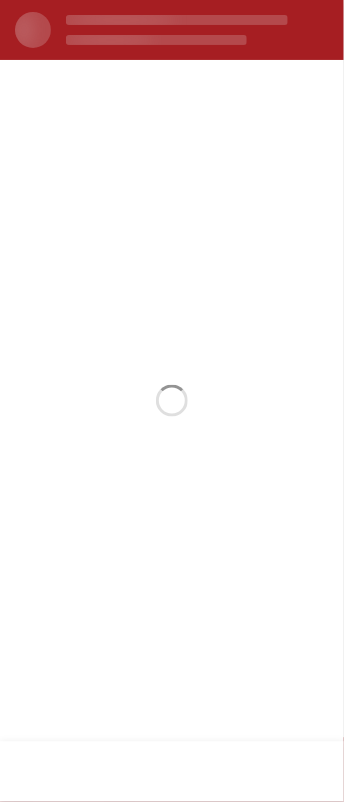 scroll, scrollTop: 0, scrollLeft: 0, axis: both 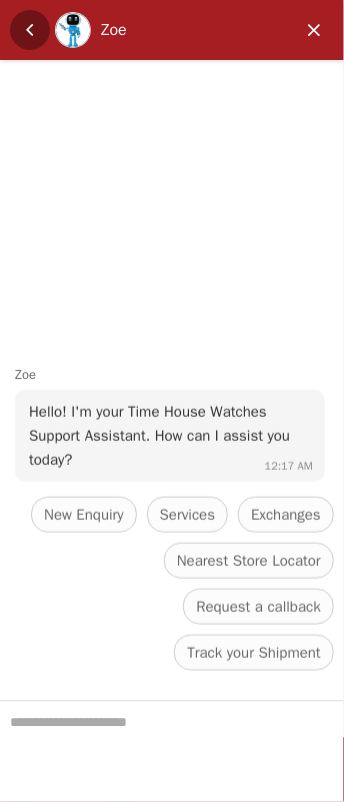 click at bounding box center [30, 30] 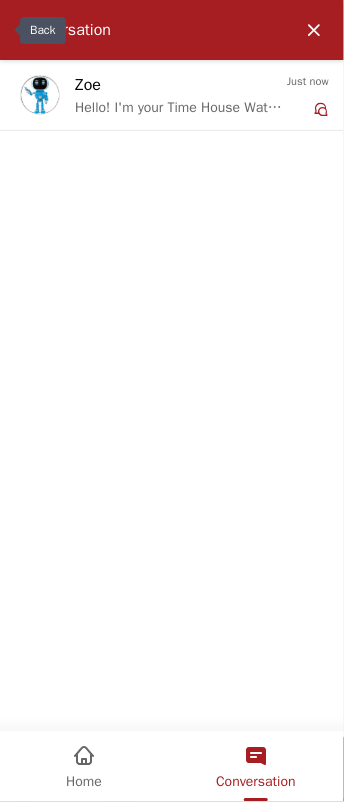 click on "Home" at bounding box center (84, 765) 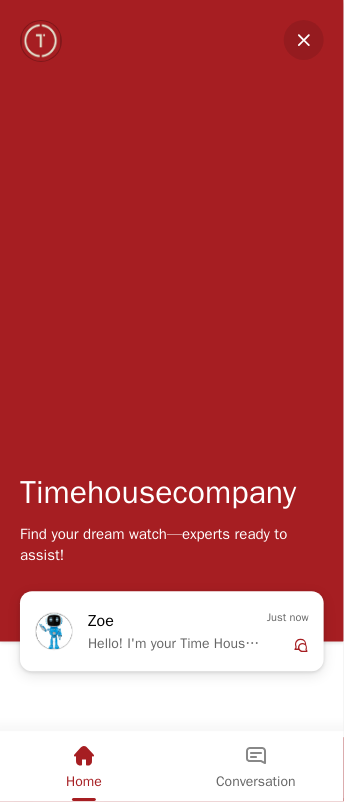 scroll, scrollTop: 32046, scrollLeft: 0, axis: vertical 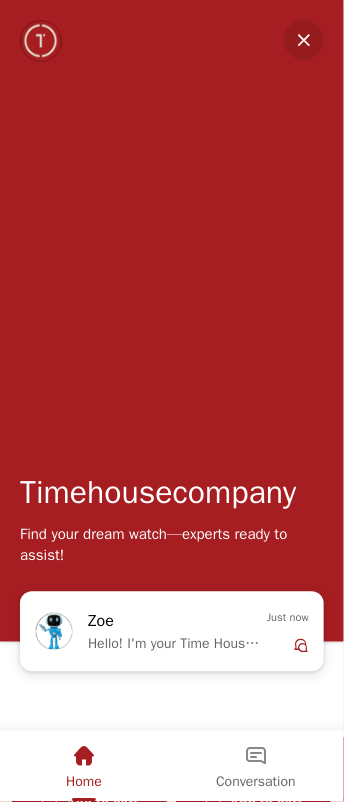 click at bounding box center [304, 40] 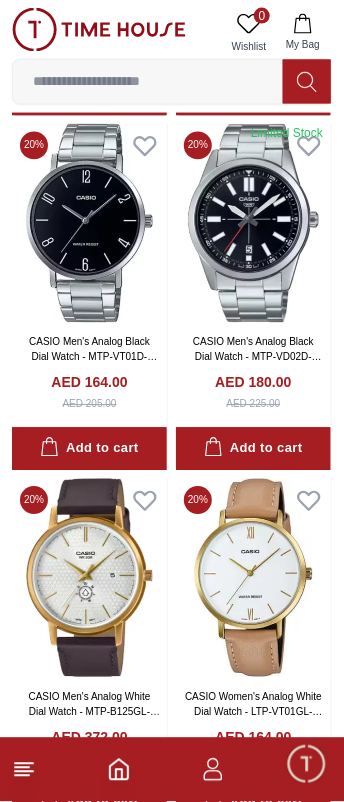 click 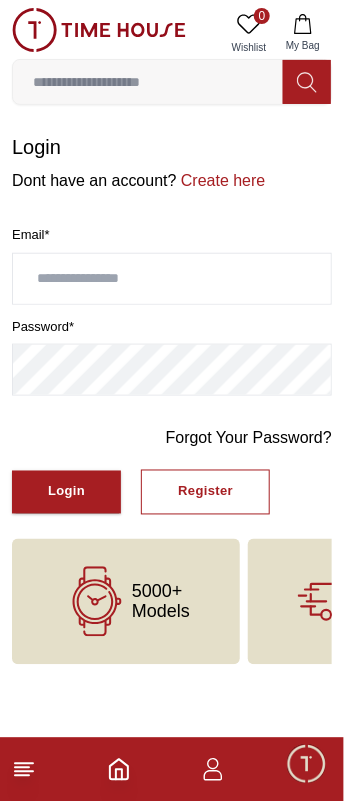 scroll, scrollTop: 0, scrollLeft: 0, axis: both 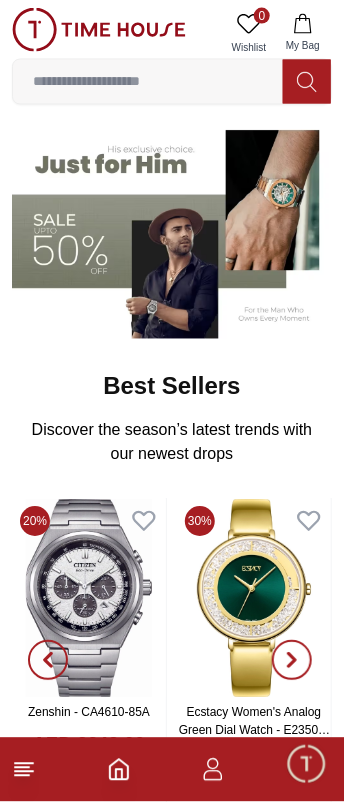 click 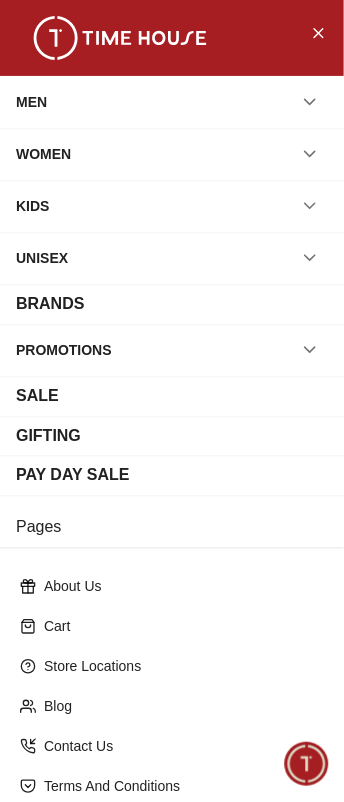 click on "PAY DAY SALE" at bounding box center [73, 476] 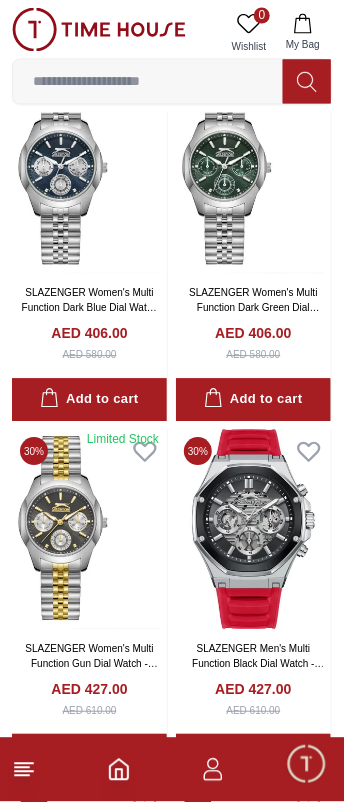 scroll, scrollTop: 2241, scrollLeft: 0, axis: vertical 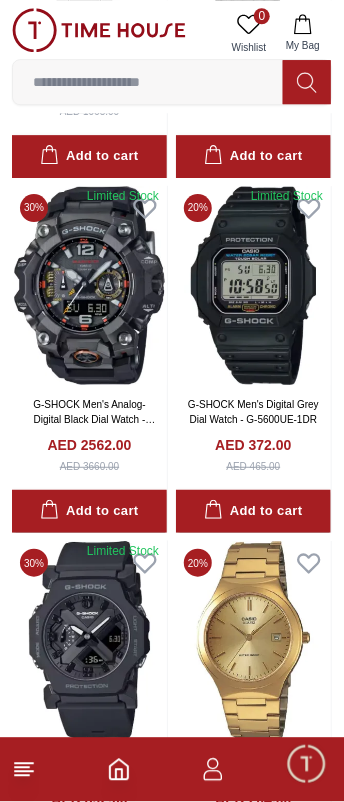 click 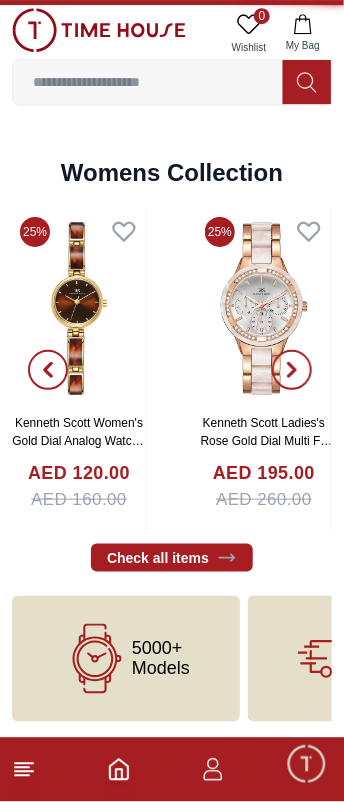 scroll, scrollTop: 0, scrollLeft: 0, axis: both 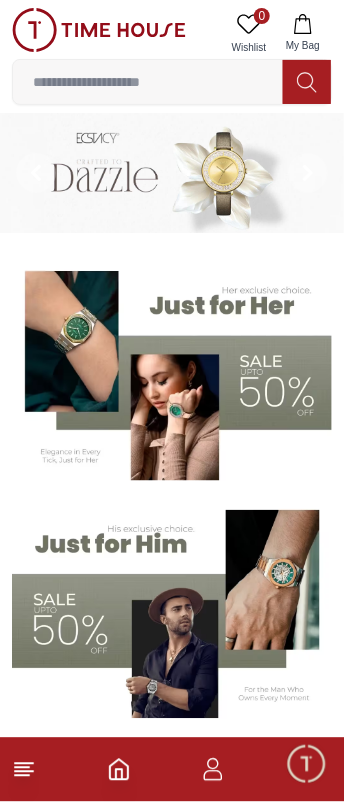 click at bounding box center (99, 30) 